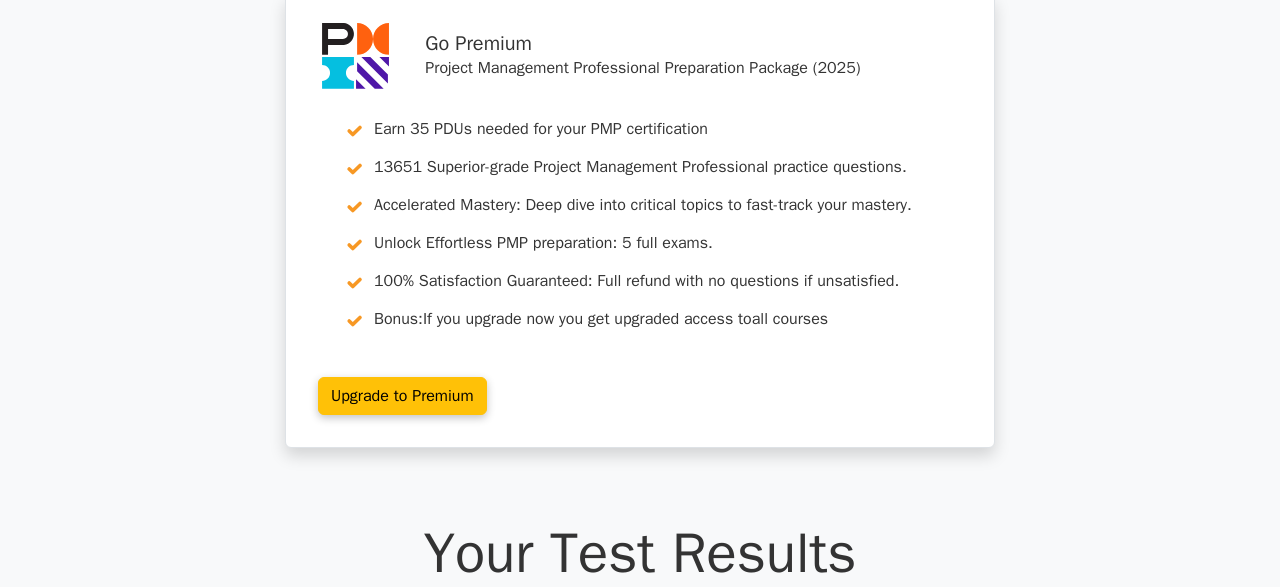 scroll, scrollTop: 0, scrollLeft: 0, axis: both 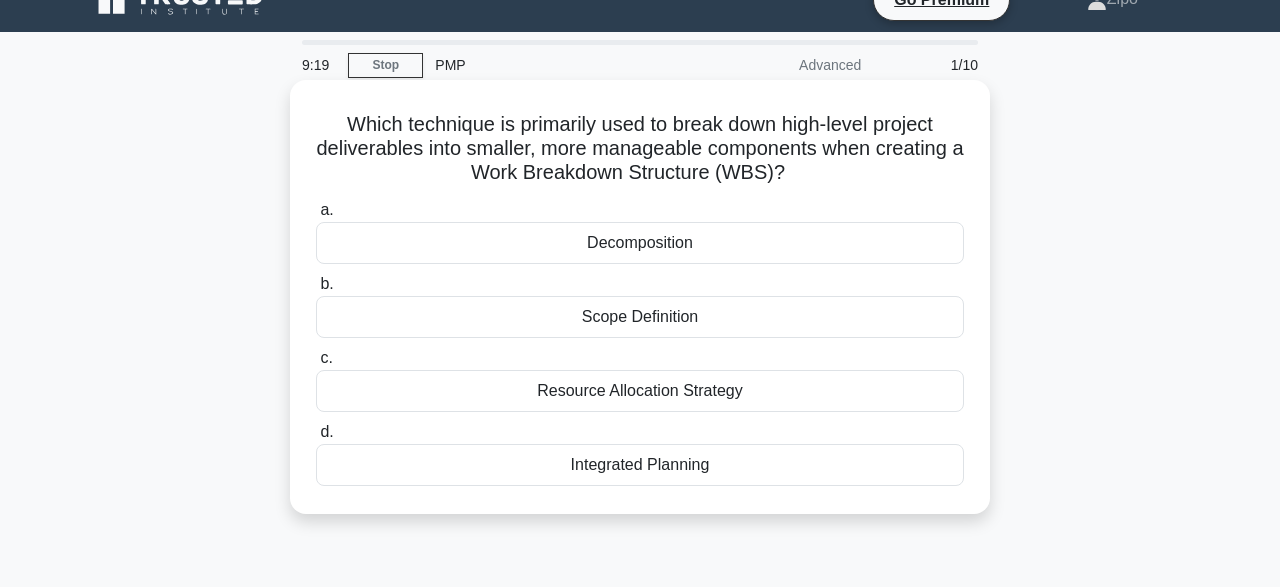 click on "Integrated Planning" at bounding box center (640, 465) 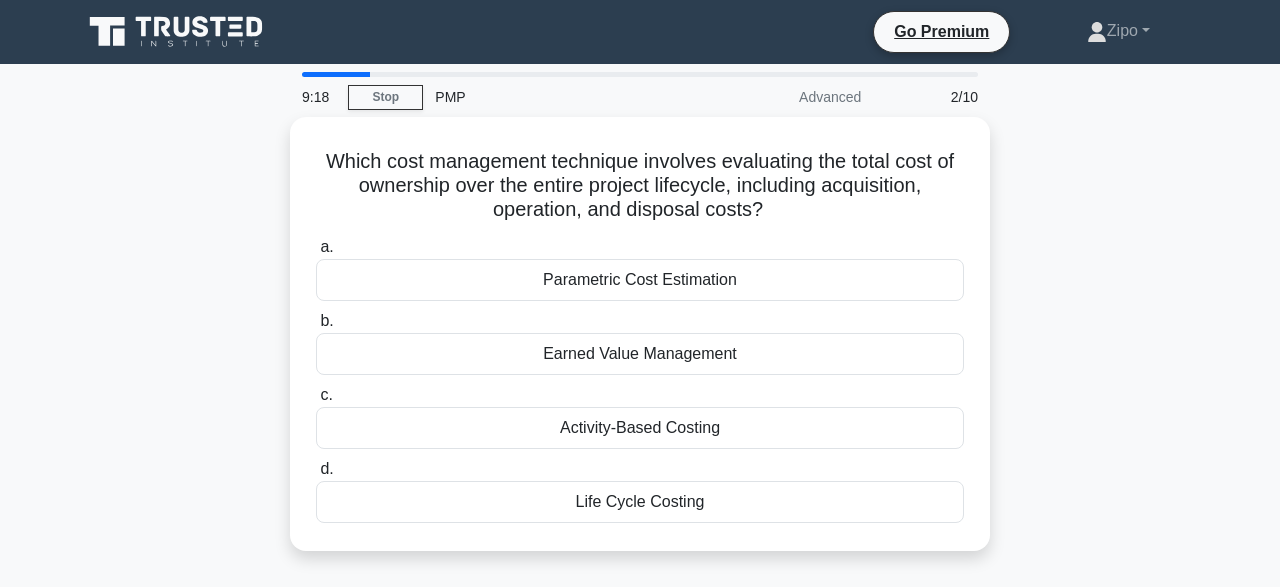 scroll, scrollTop: 0, scrollLeft: 0, axis: both 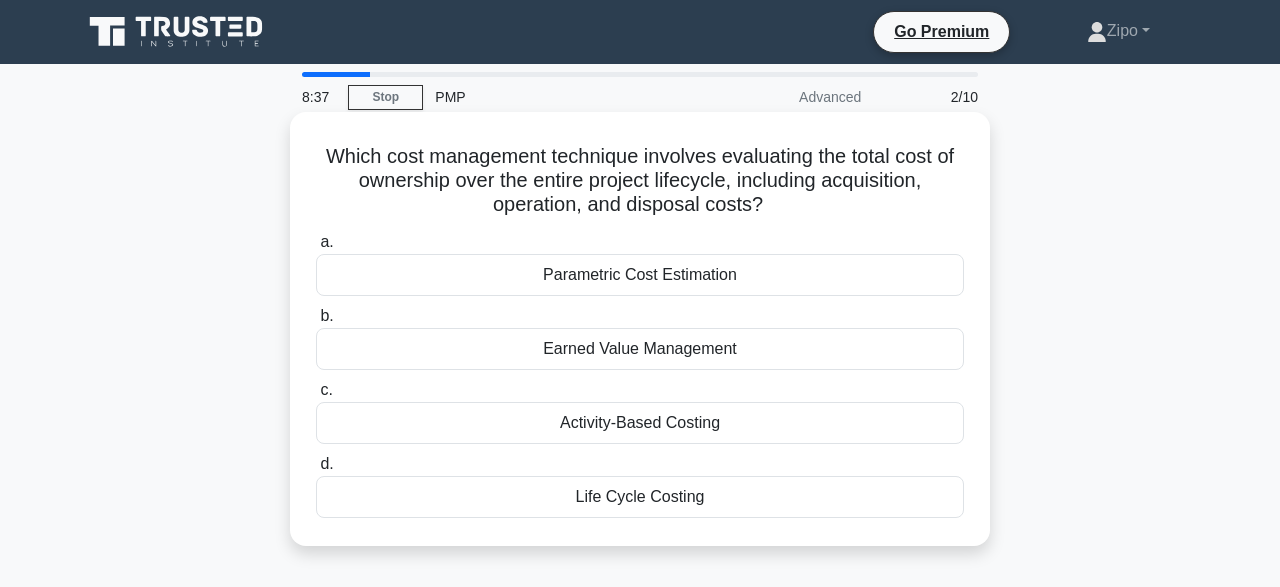drag, startPoint x: 626, startPoint y: 206, endPoint x: 803, endPoint y: 199, distance: 177.13837 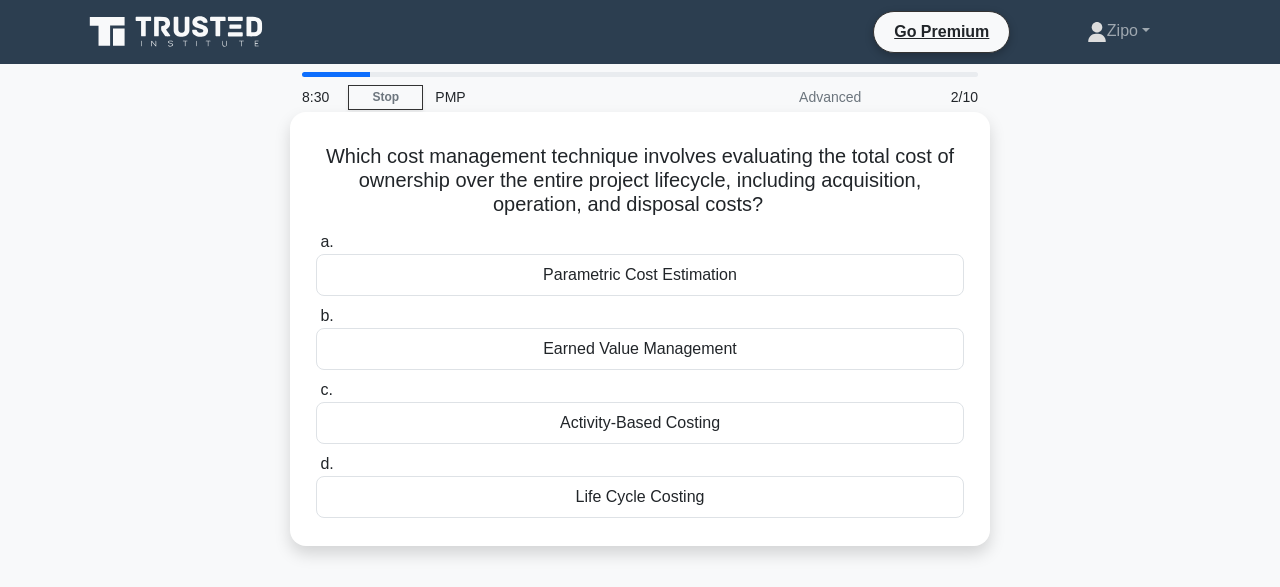 click on "Life Cycle Costing" at bounding box center (640, 497) 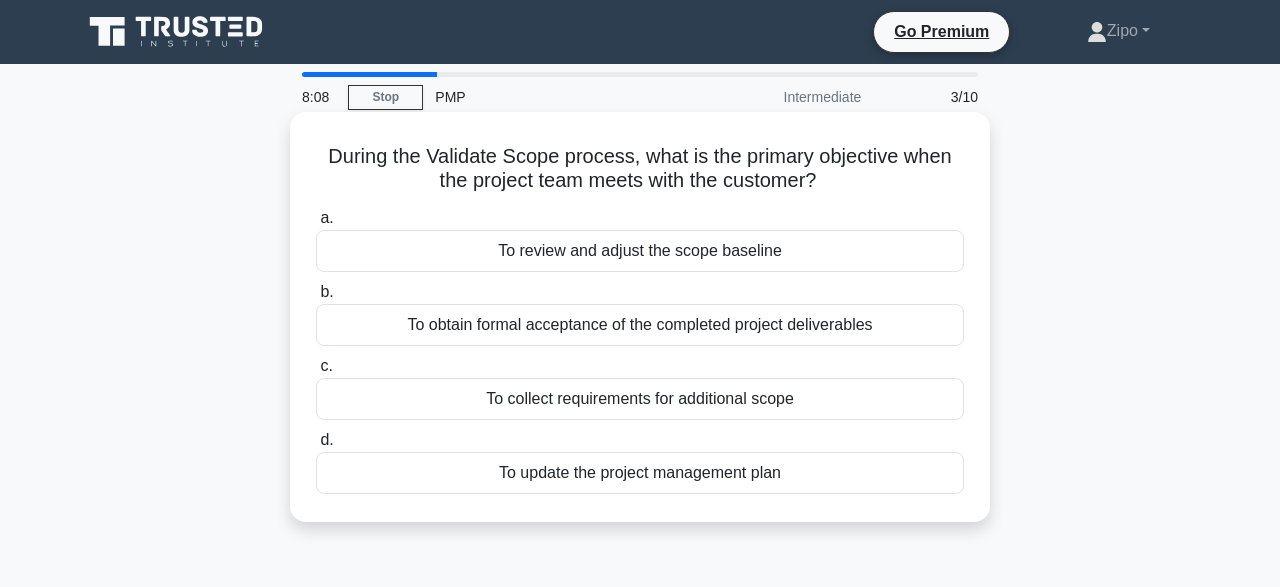 click on "To obtain formal acceptance of the completed project deliverables" at bounding box center [640, 325] 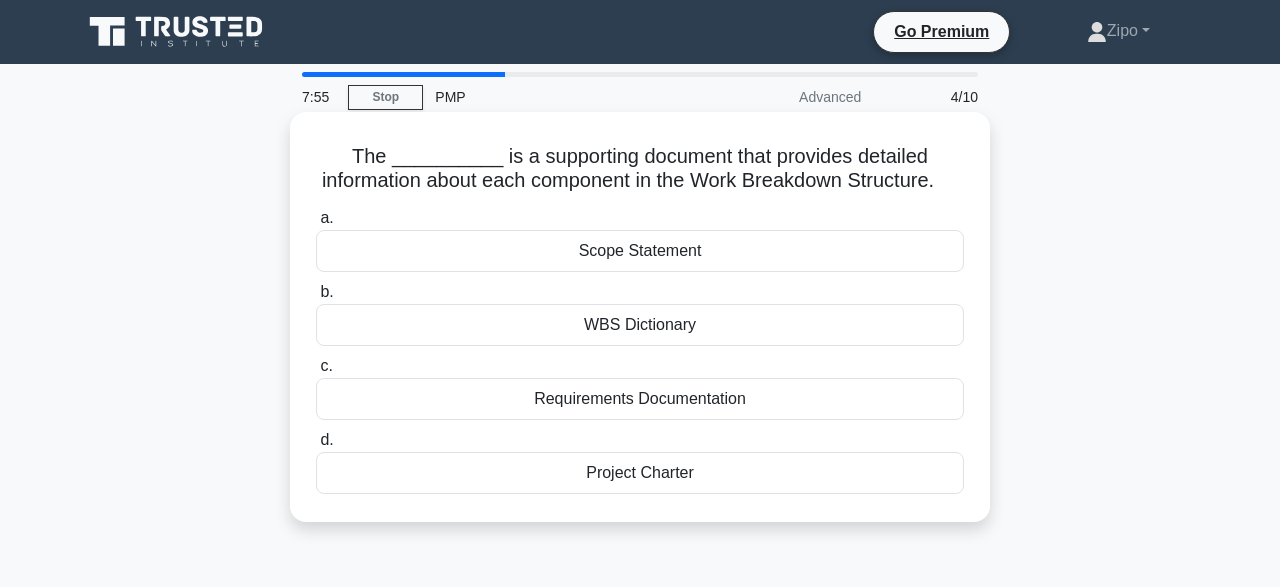 click on "WBS Dictionary" at bounding box center (640, 325) 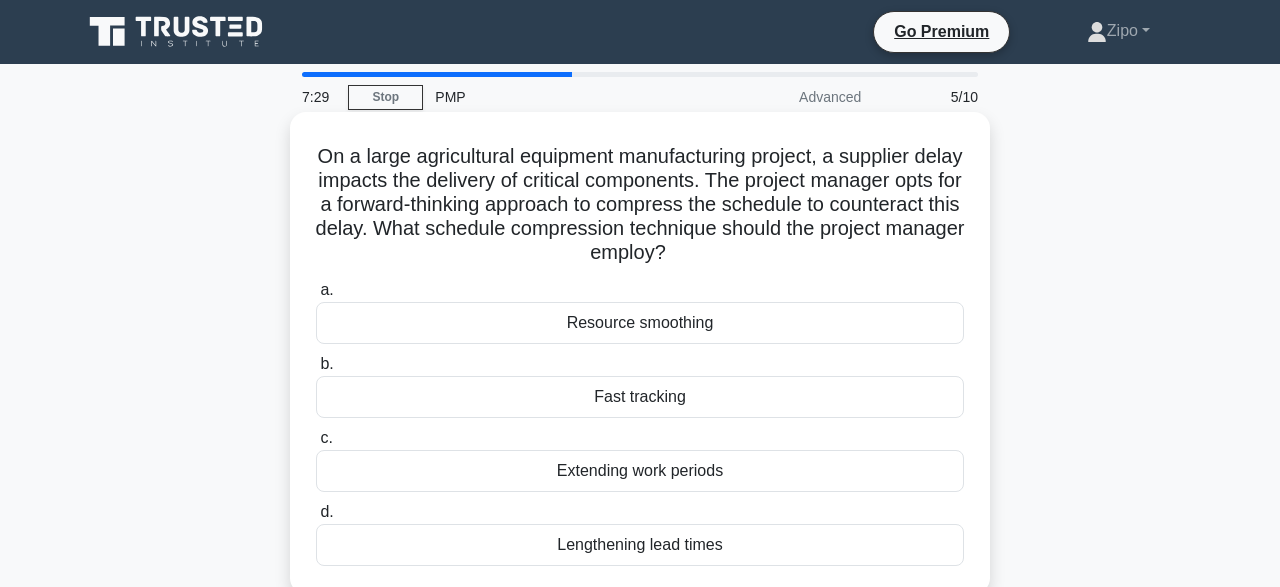 drag, startPoint x: 321, startPoint y: 147, endPoint x: 755, endPoint y: 266, distance: 450.0189 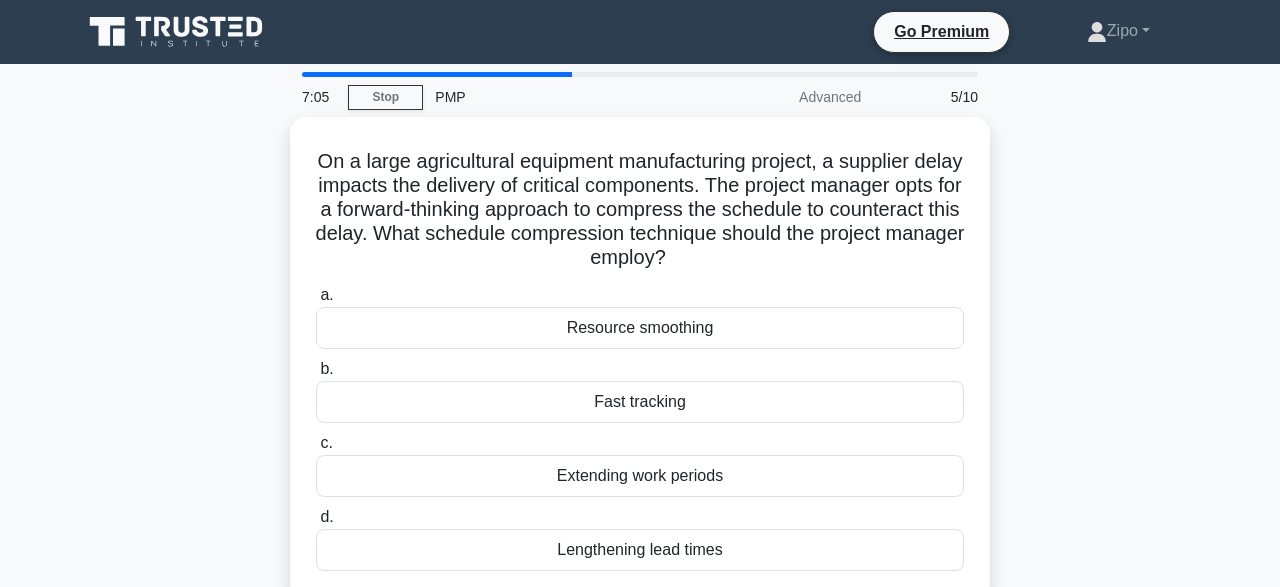 click on "On a large agricultural equipment manufacturing project, a supplier delay impacts the delivery of critical components. The project manager opts for a forward-thinking approach to compress the schedule to counteract this delay. What schedule compression technique should the project manager employ?
.spinner_0XTQ{transform-origin:center;animation:spinner_y6GP .75s linear infinite}@keyframes spinner_y6GP{100%{transform:rotate(360deg)}}
a.
b. c." at bounding box center (640, 370) 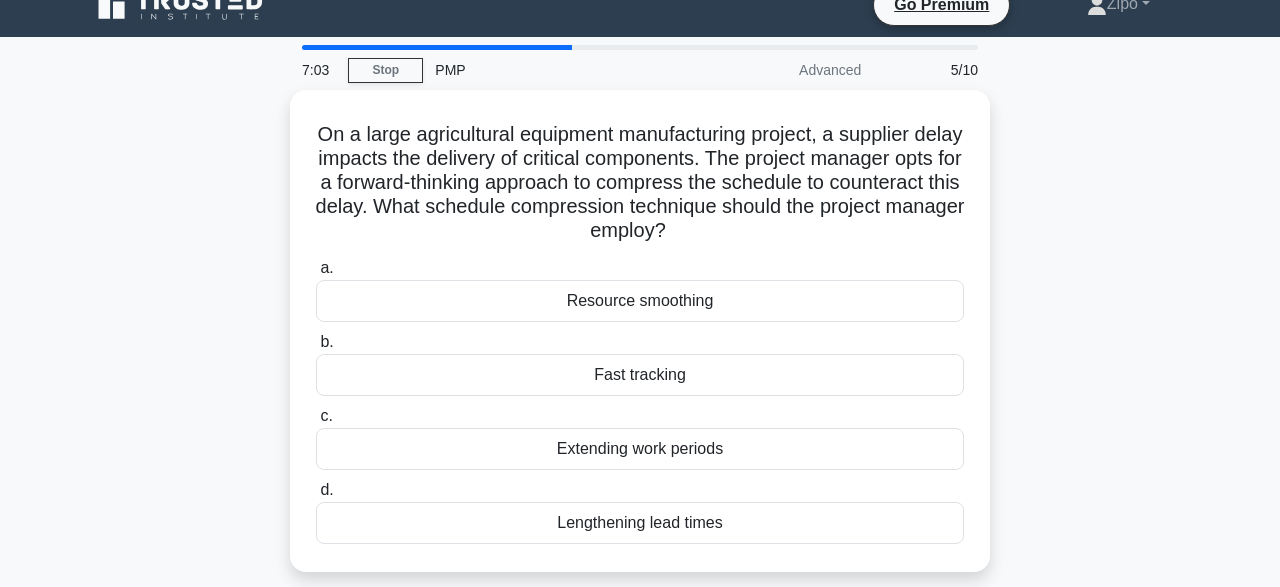 scroll, scrollTop: 28, scrollLeft: 0, axis: vertical 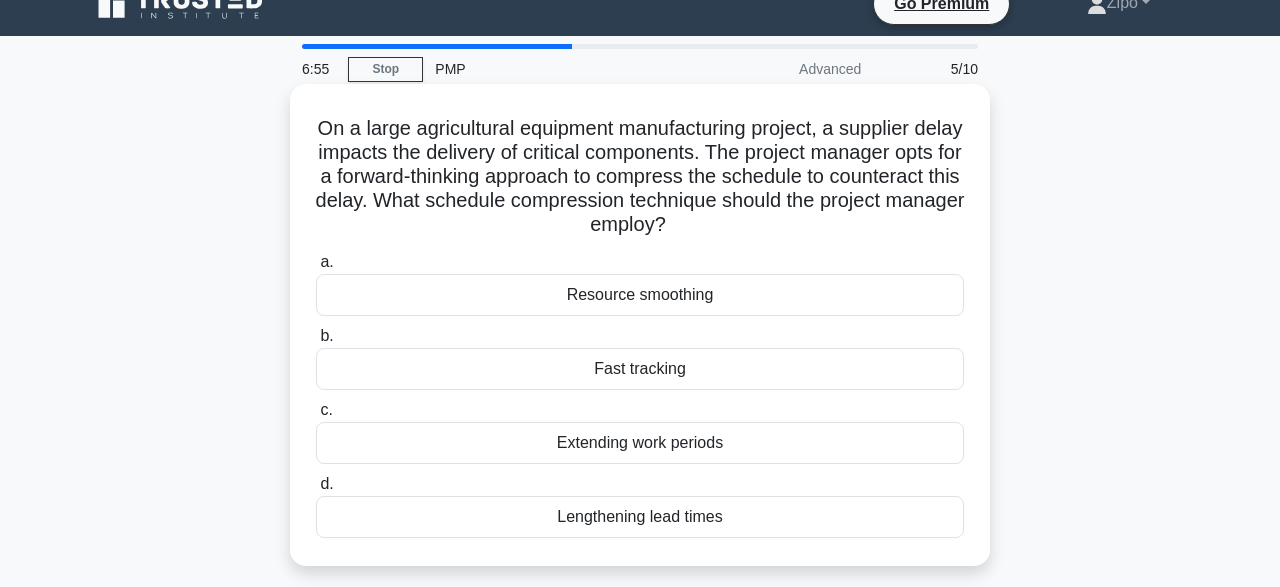 click on "Fast tracking" at bounding box center [640, 369] 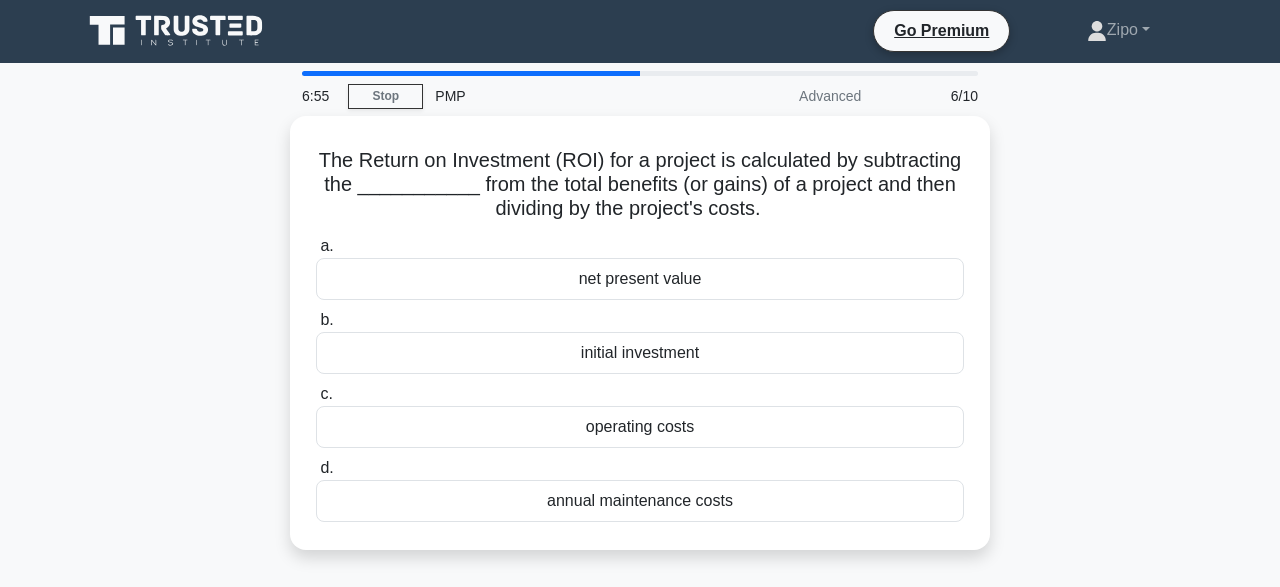 scroll, scrollTop: 0, scrollLeft: 0, axis: both 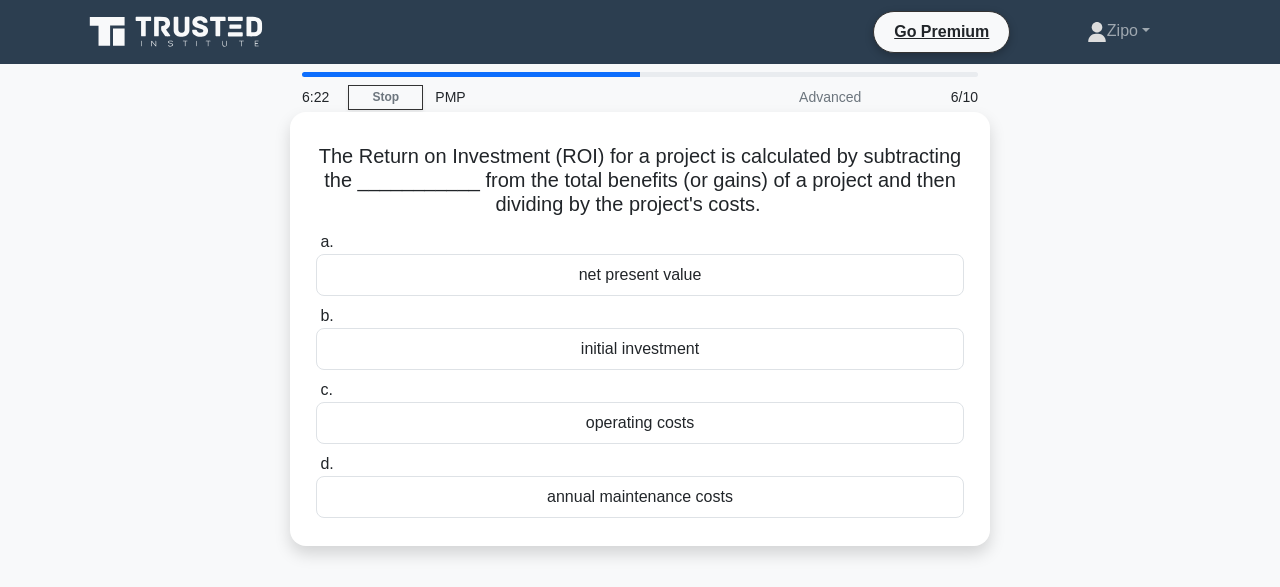 click on "initial investment" at bounding box center [640, 349] 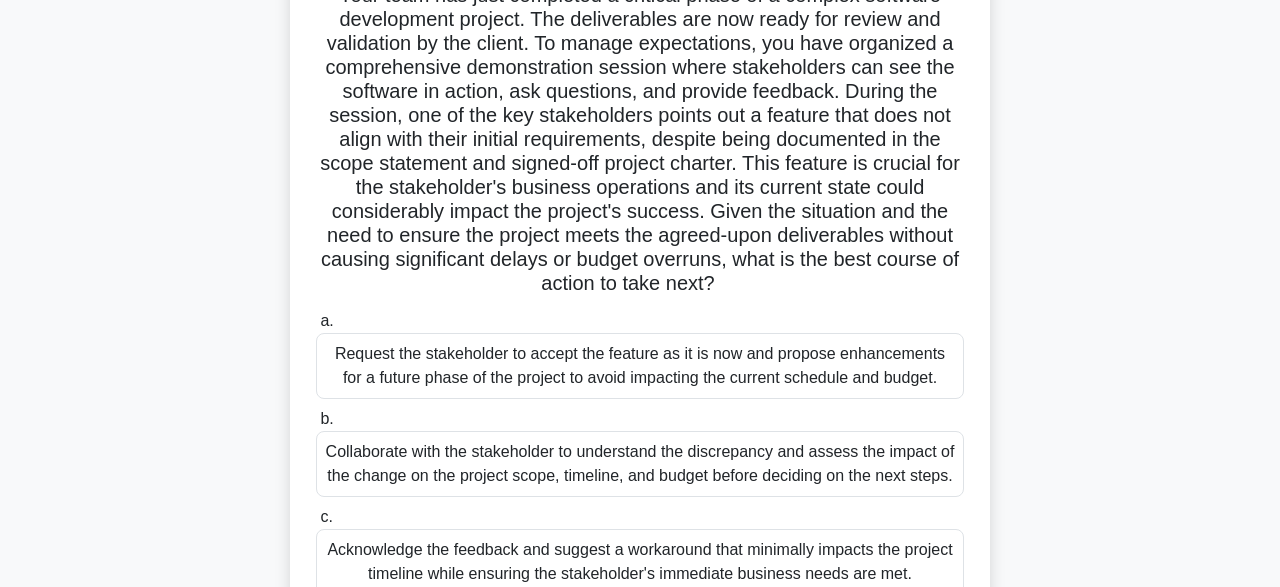 scroll, scrollTop: 167, scrollLeft: 0, axis: vertical 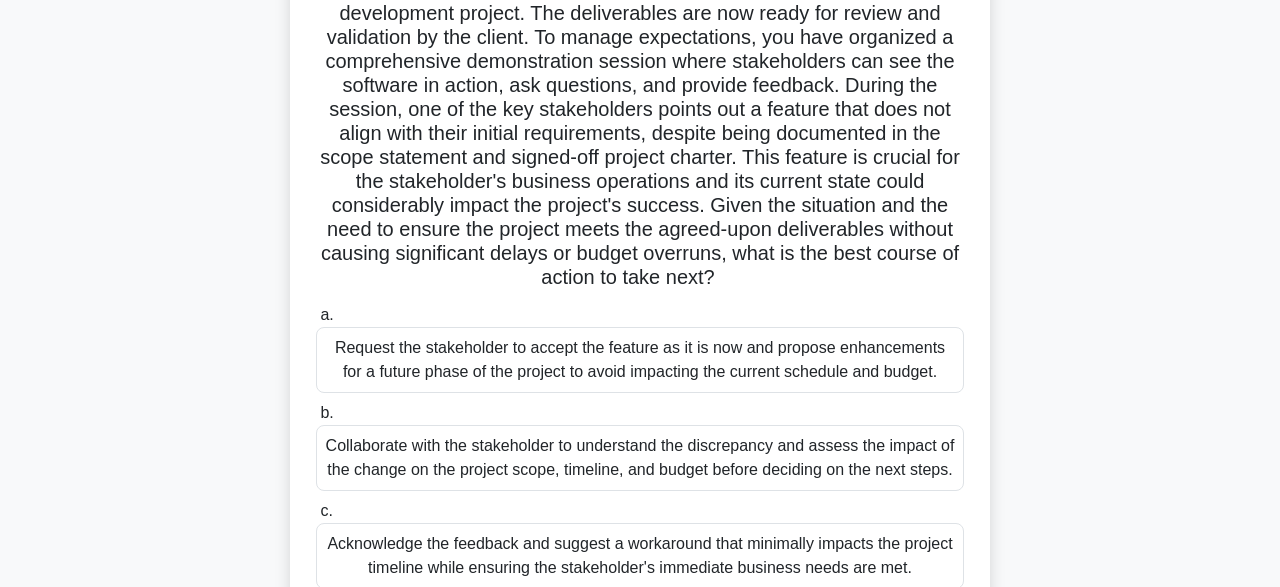 click on "Request the stakeholder to accept the feature as it is now and propose enhancements for a future phase of the project to avoid impacting the current schedule and budget." at bounding box center (640, 360) 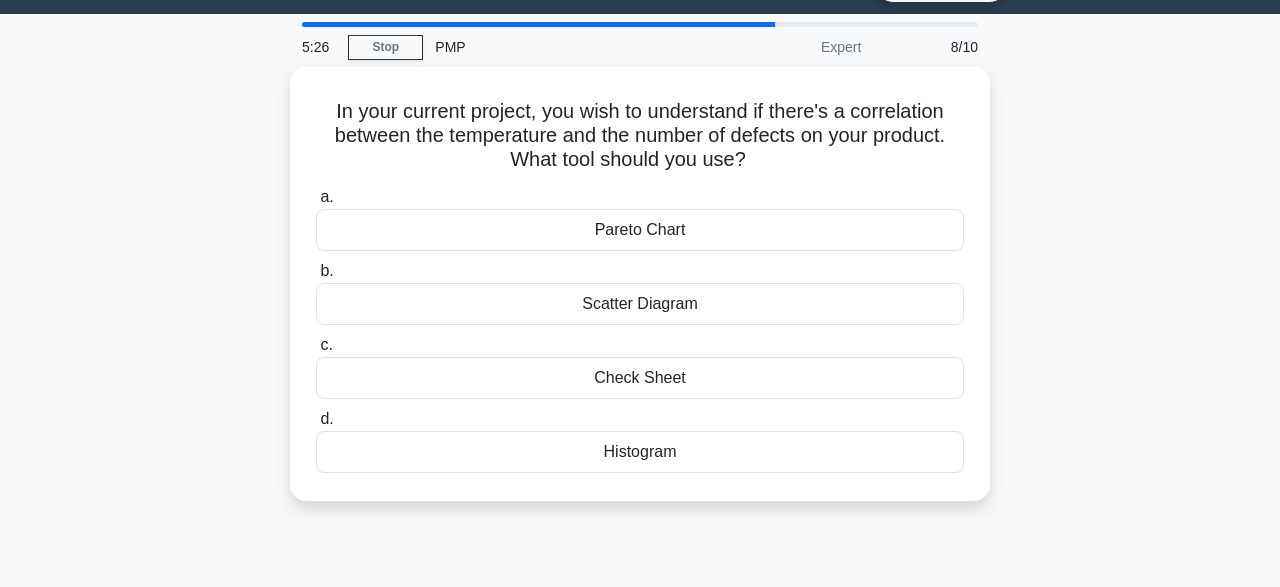 scroll, scrollTop: 53, scrollLeft: 0, axis: vertical 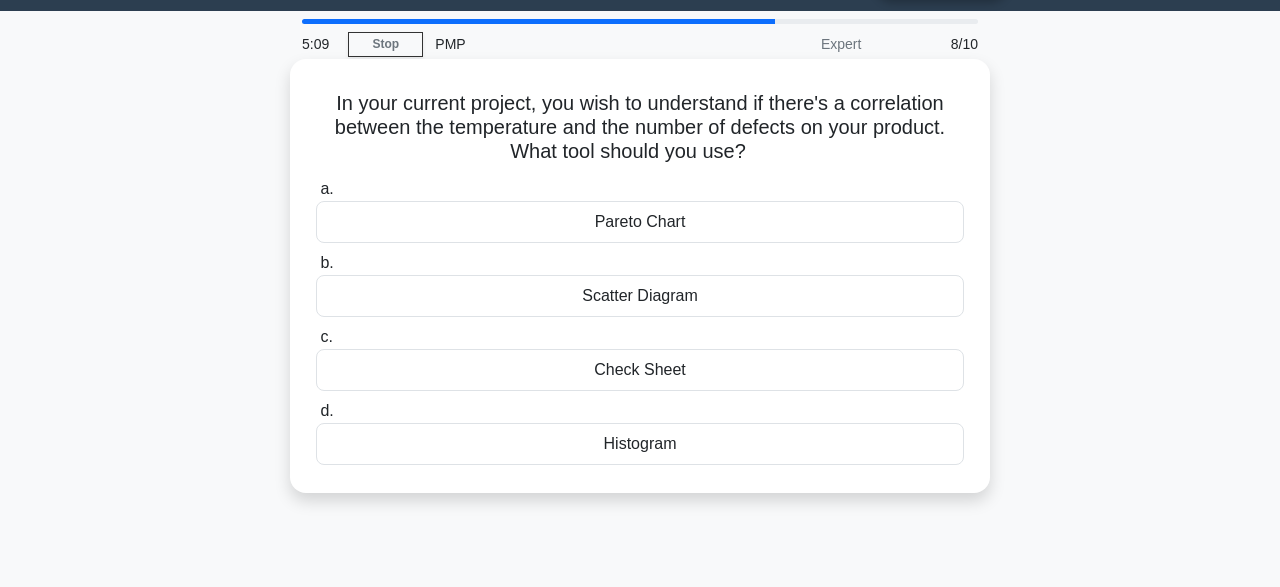 click on "Scatter Diagram" at bounding box center [640, 296] 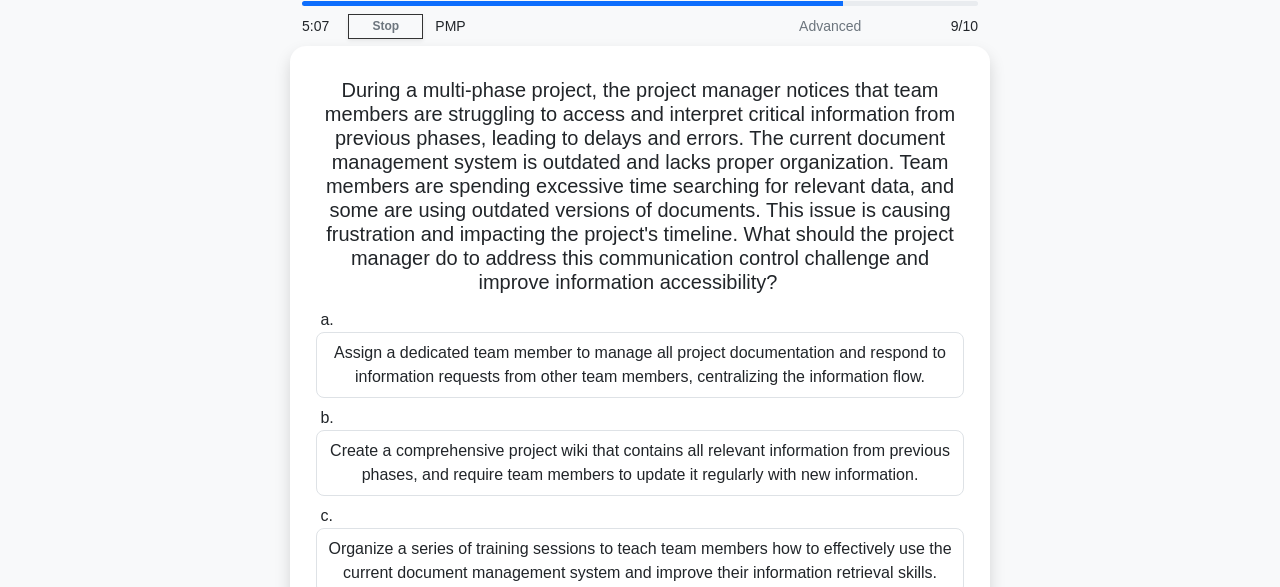scroll, scrollTop: 74, scrollLeft: 0, axis: vertical 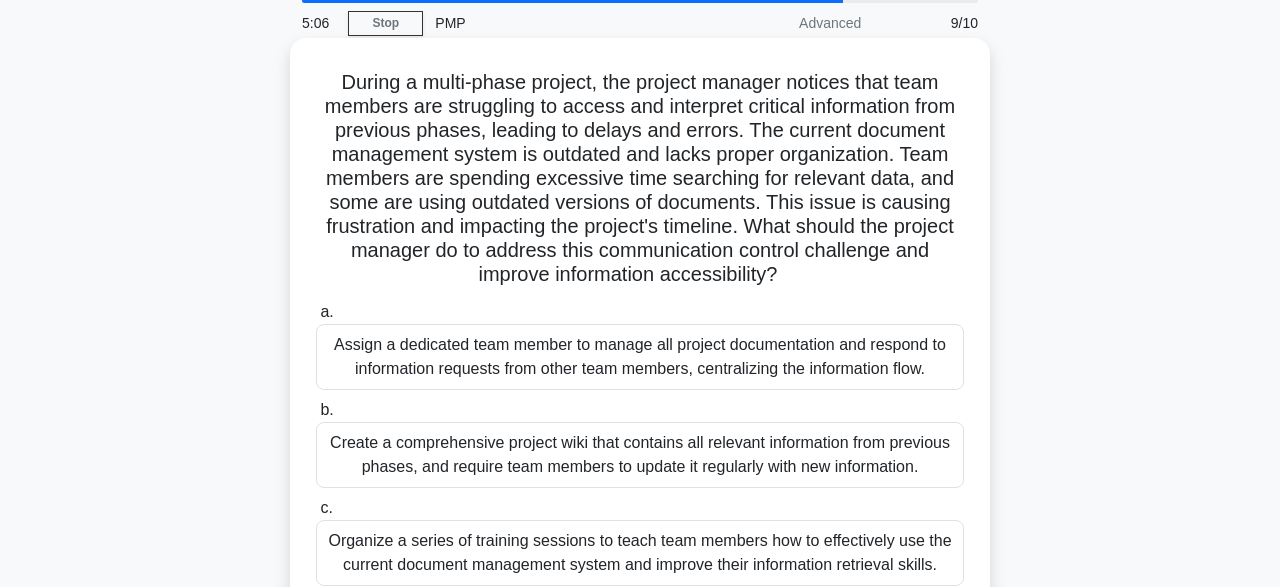 click on "Assign a dedicated team member to manage all project documentation and respond to information requests from other team members, centralizing the information flow." at bounding box center (640, 357) 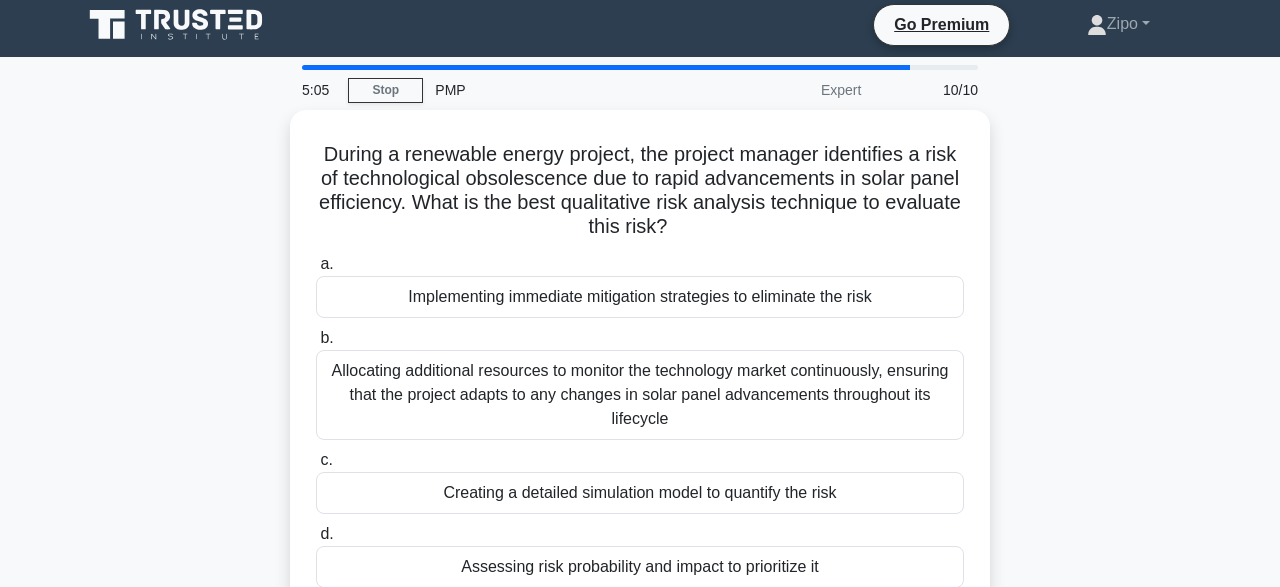 scroll, scrollTop: 0, scrollLeft: 0, axis: both 